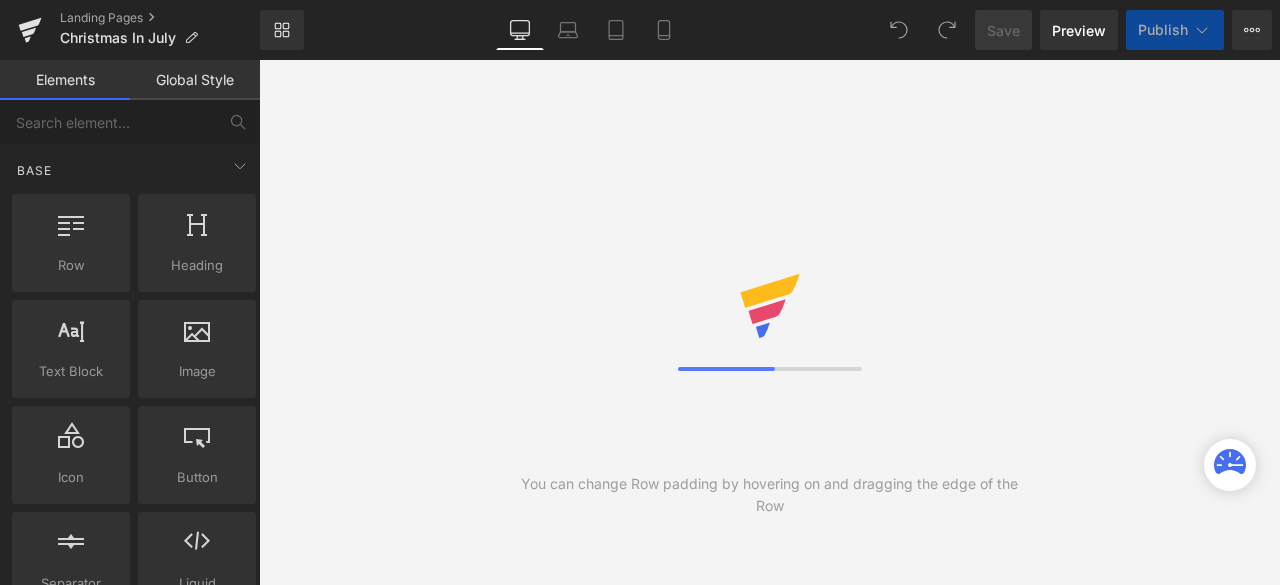scroll, scrollTop: 0, scrollLeft: 0, axis: both 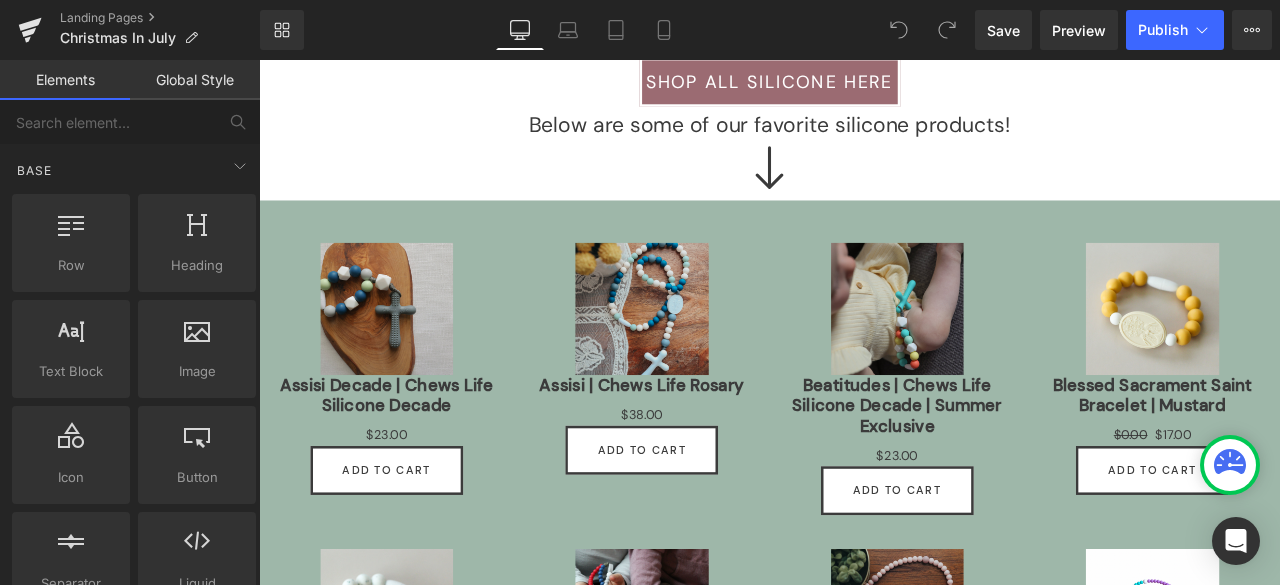 click on "SHOP ALL SILICONE HERE" at bounding box center (864, 87) 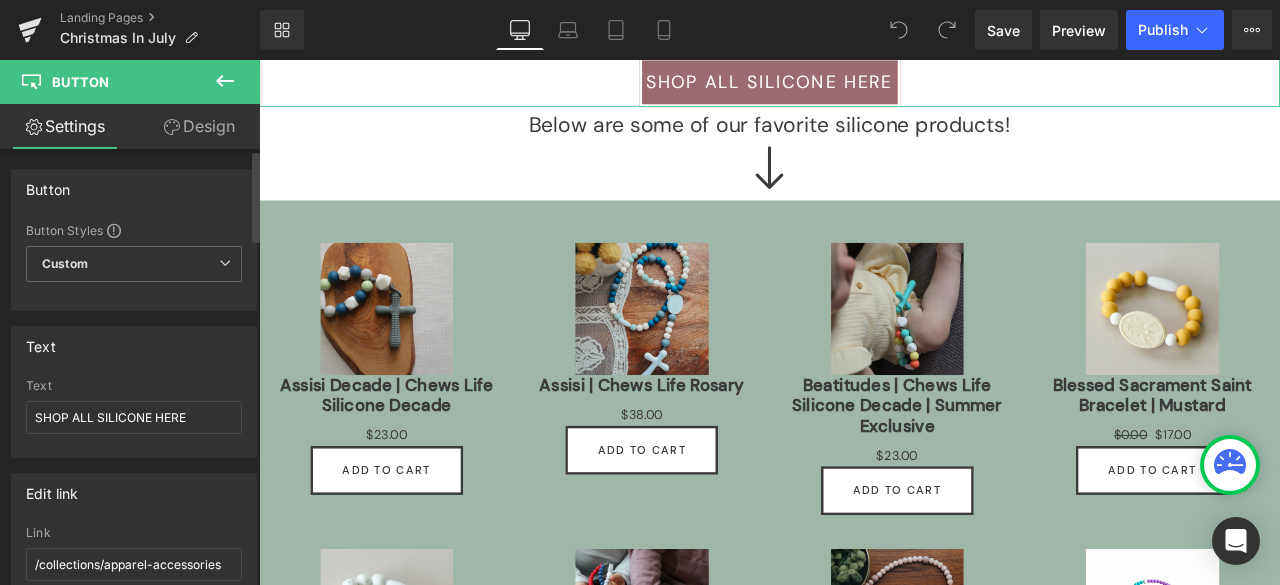 scroll, scrollTop: 120, scrollLeft: 0, axis: vertical 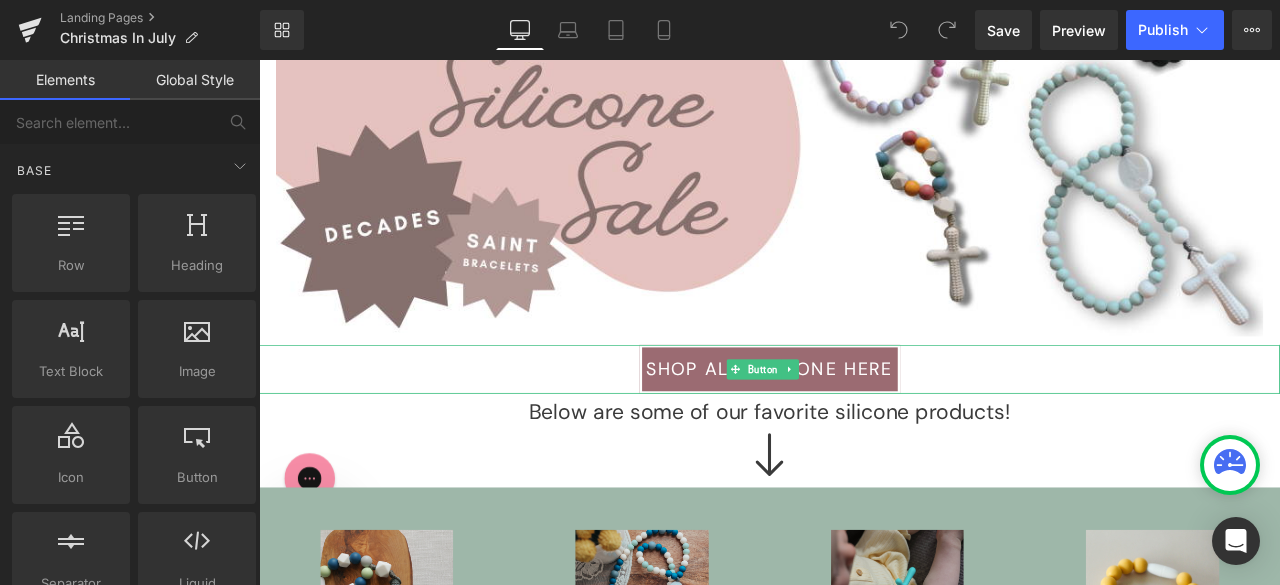 click on "SHOP ALL SILICONE HERE" at bounding box center (864, 427) 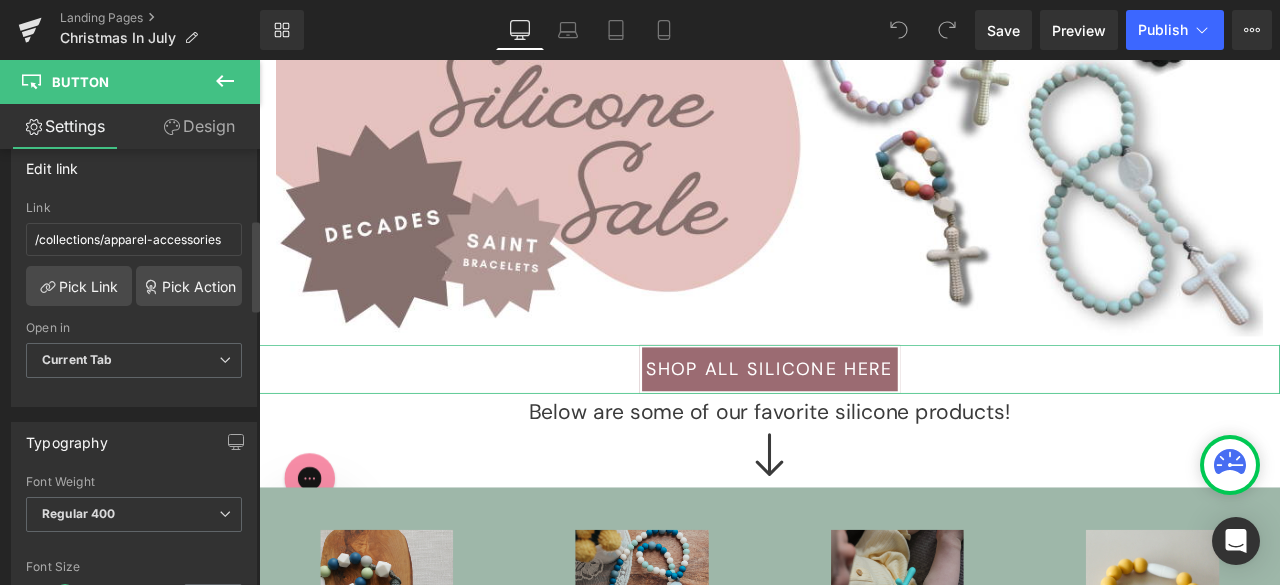 scroll, scrollTop: 337, scrollLeft: 0, axis: vertical 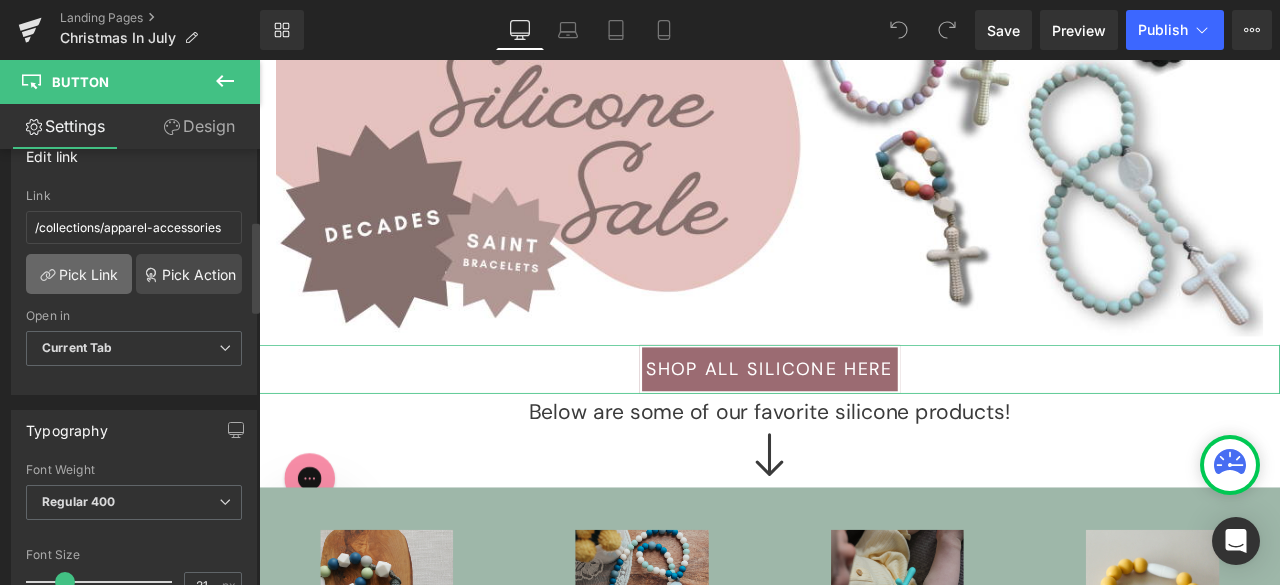 click on "Pick Link" at bounding box center [79, 274] 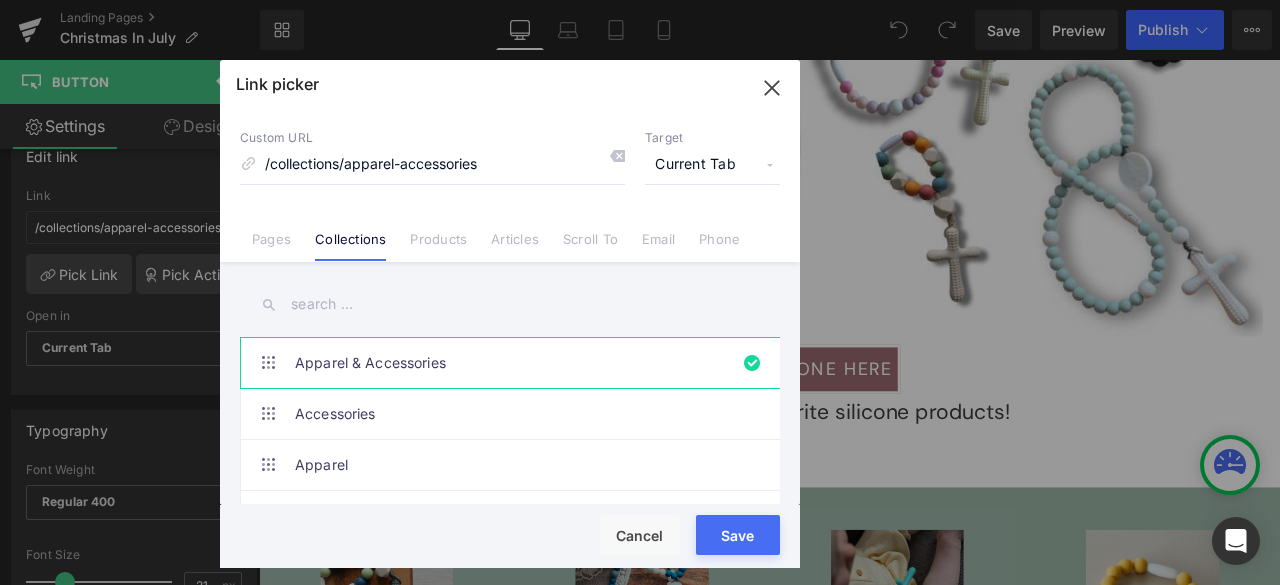 click on "Collections" at bounding box center [350, 246] 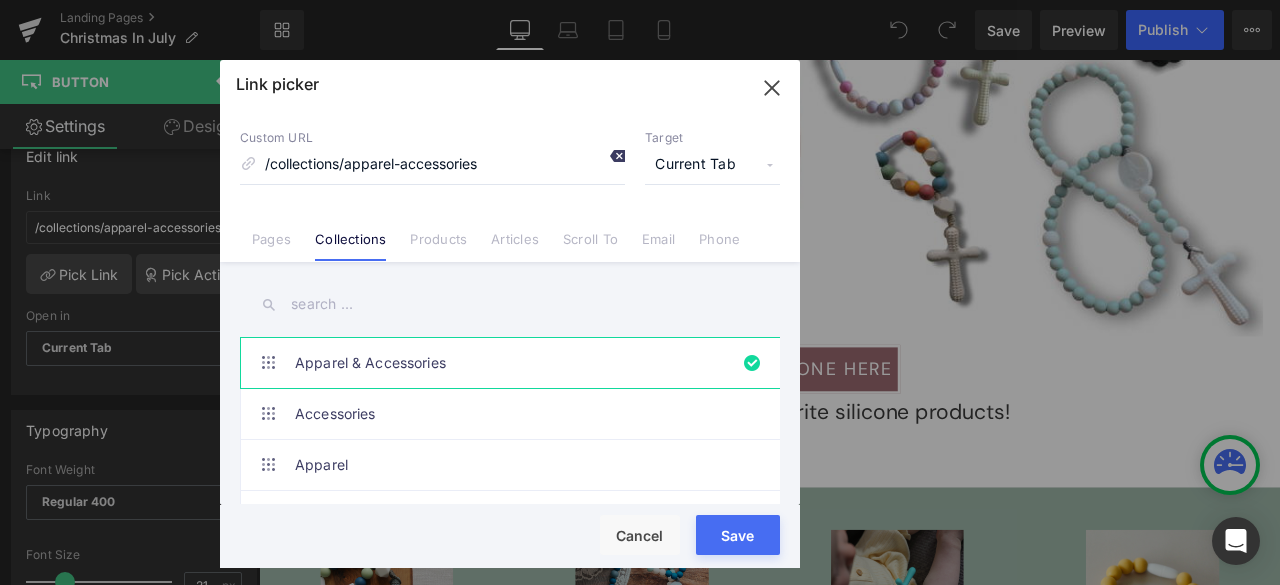 click 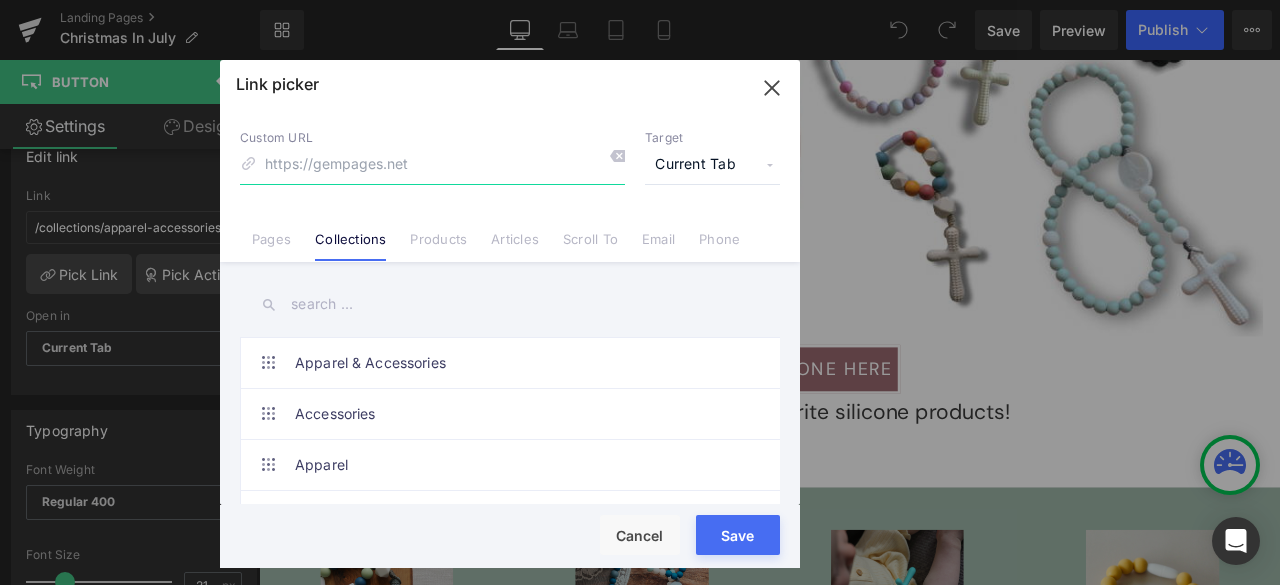 click at bounding box center [432, 165] 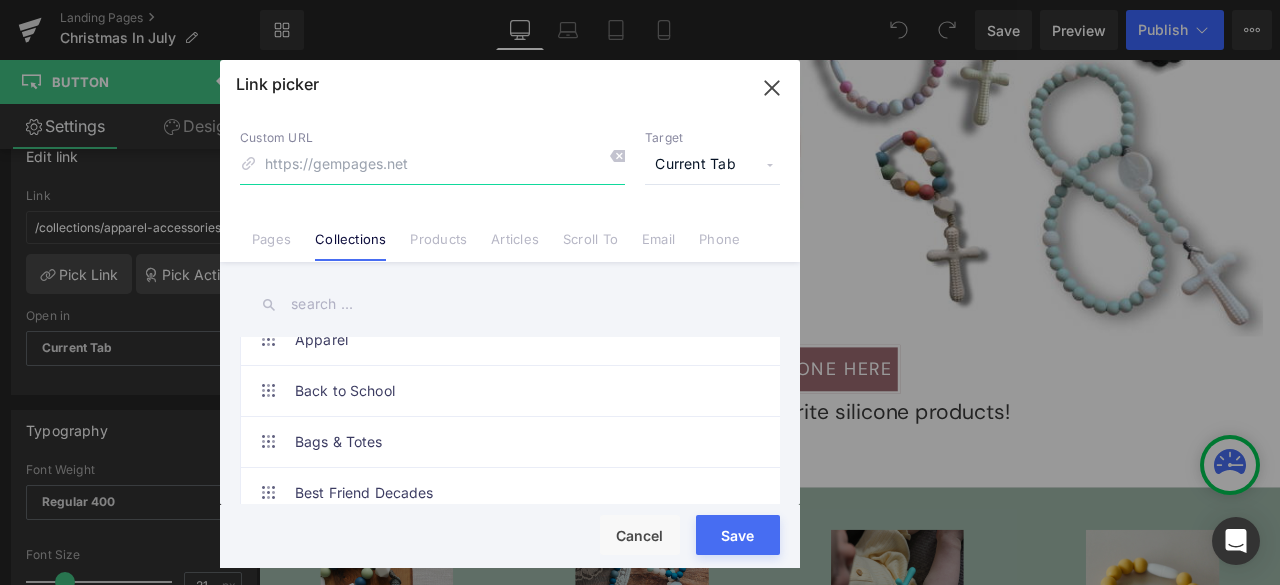 scroll, scrollTop: 136, scrollLeft: 0, axis: vertical 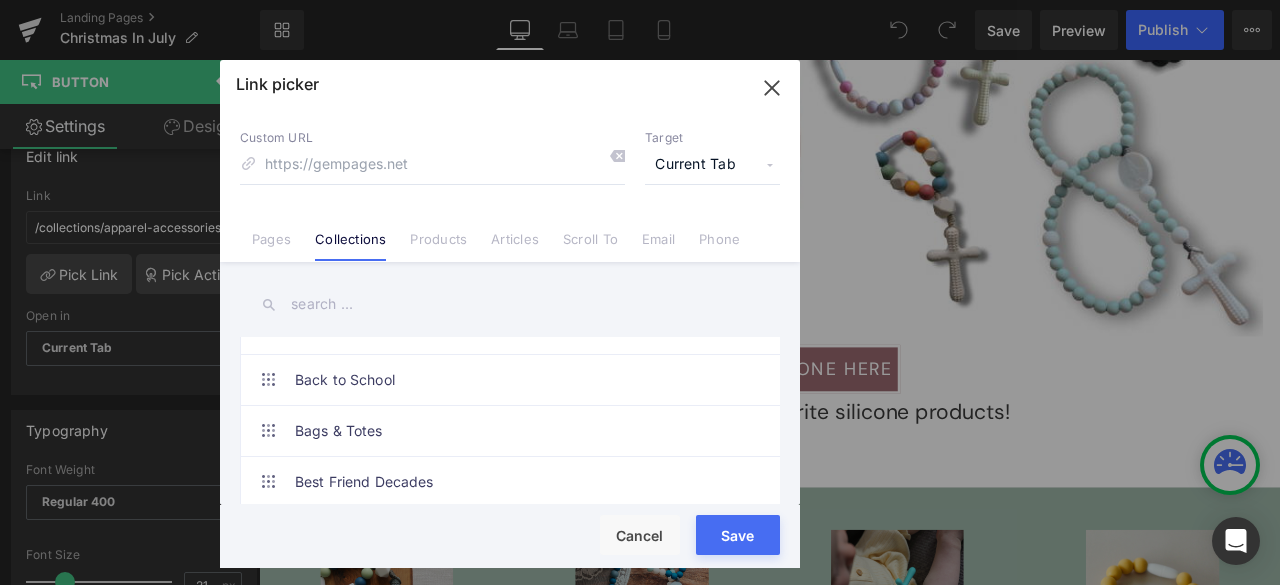 click at bounding box center [510, 304] 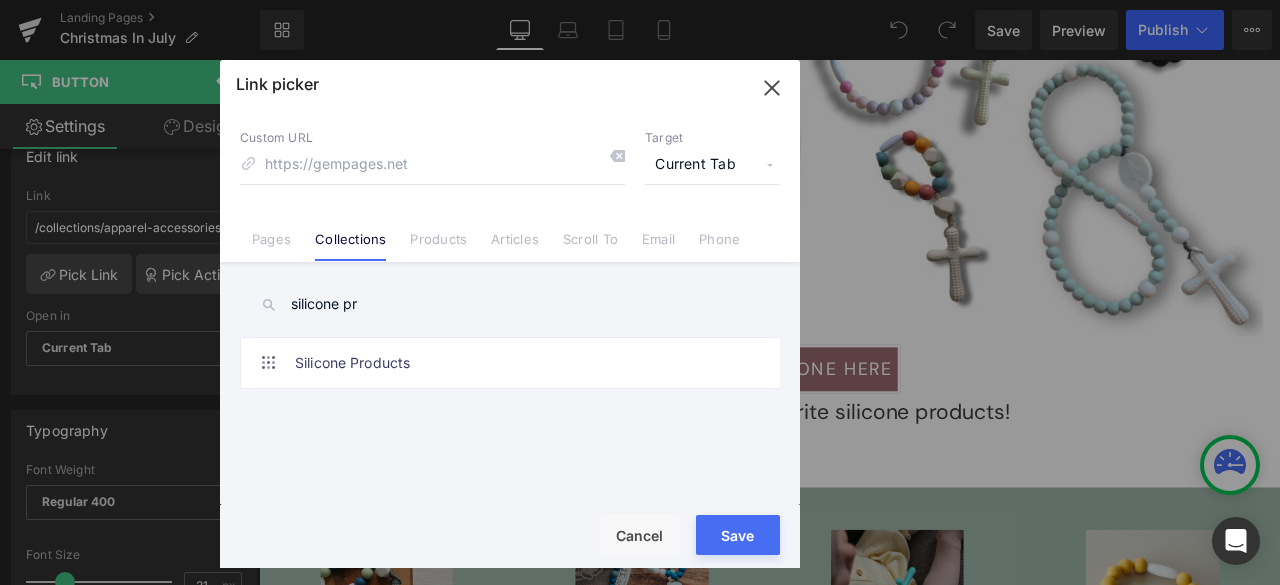 scroll, scrollTop: 0, scrollLeft: 0, axis: both 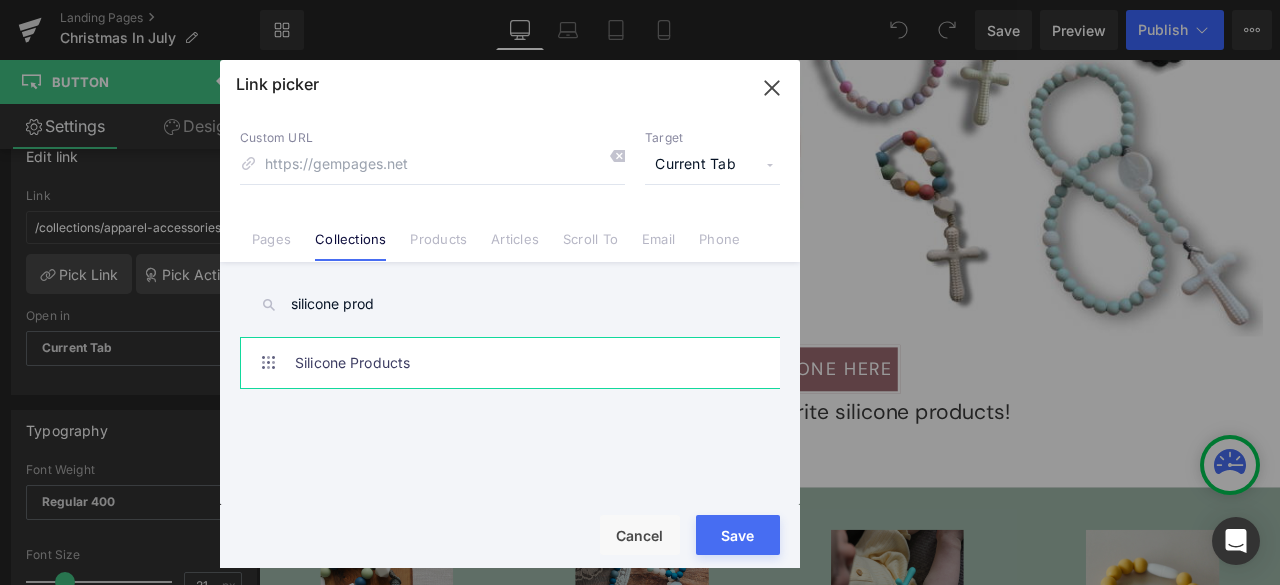 type on "silicone prod" 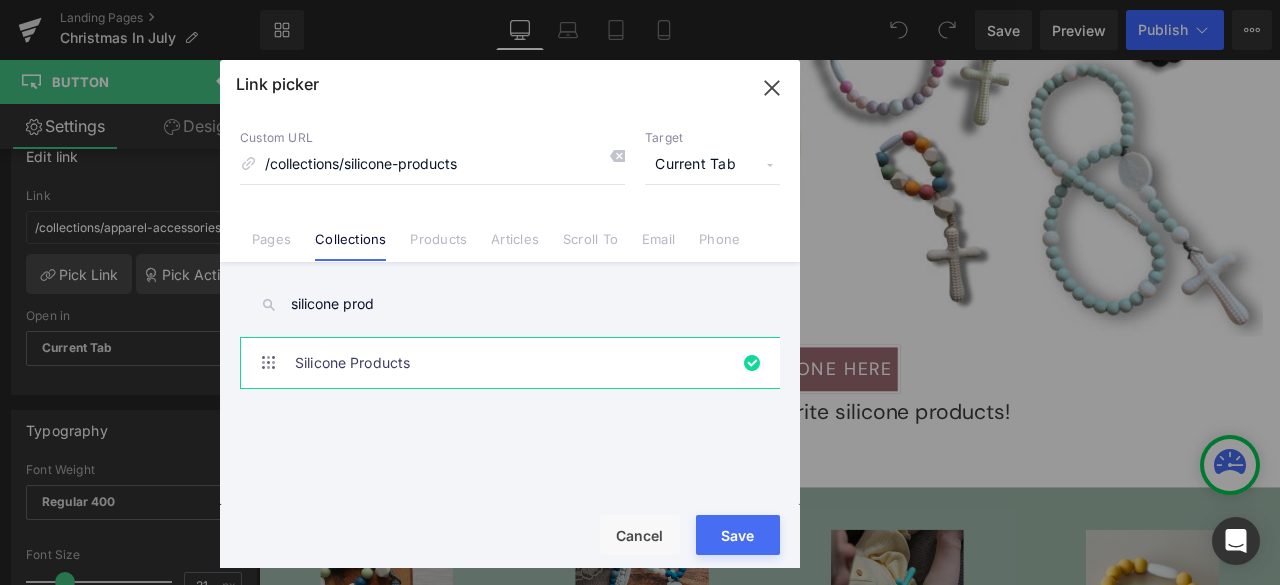 click on "Save" at bounding box center [738, 535] 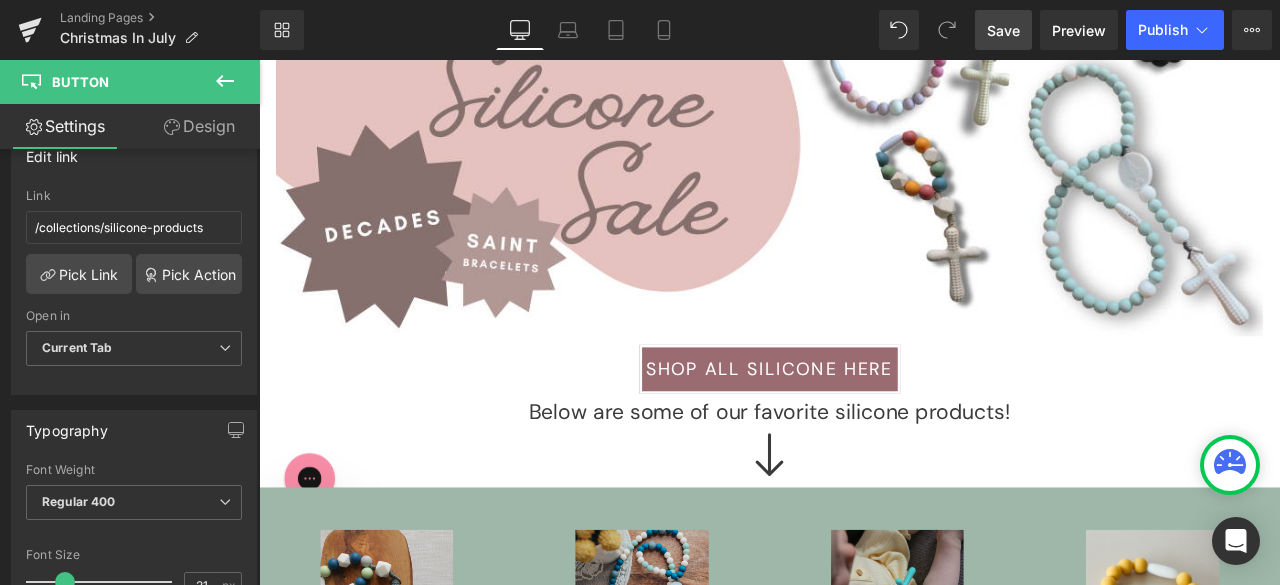 click on "Save" at bounding box center [1003, 30] 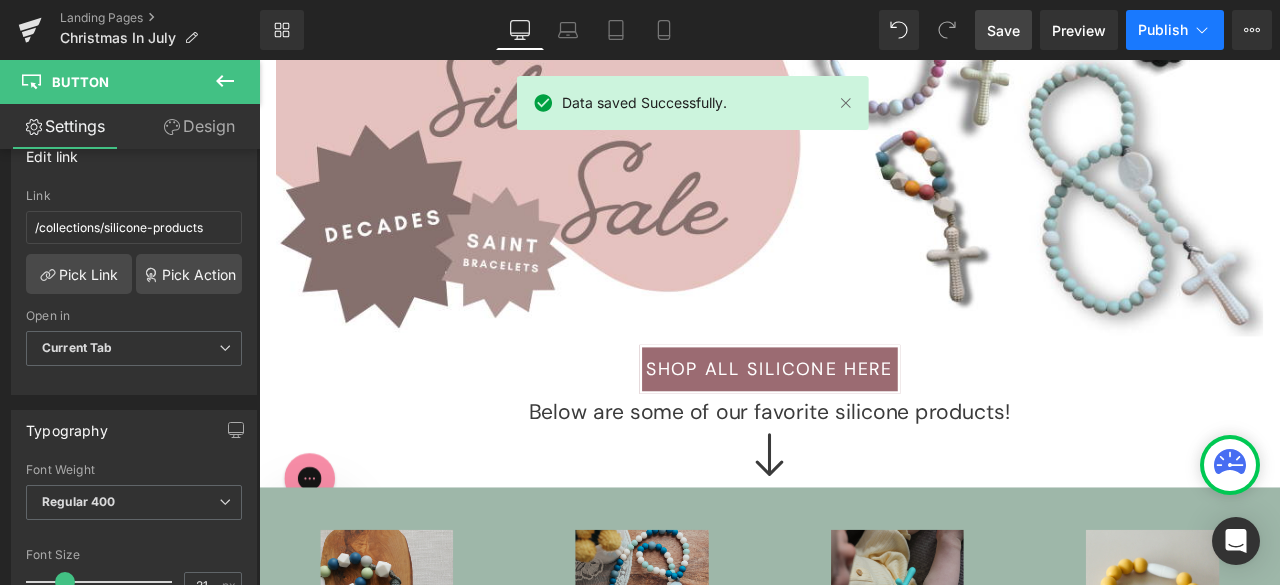 click on "Publish" at bounding box center (1175, 30) 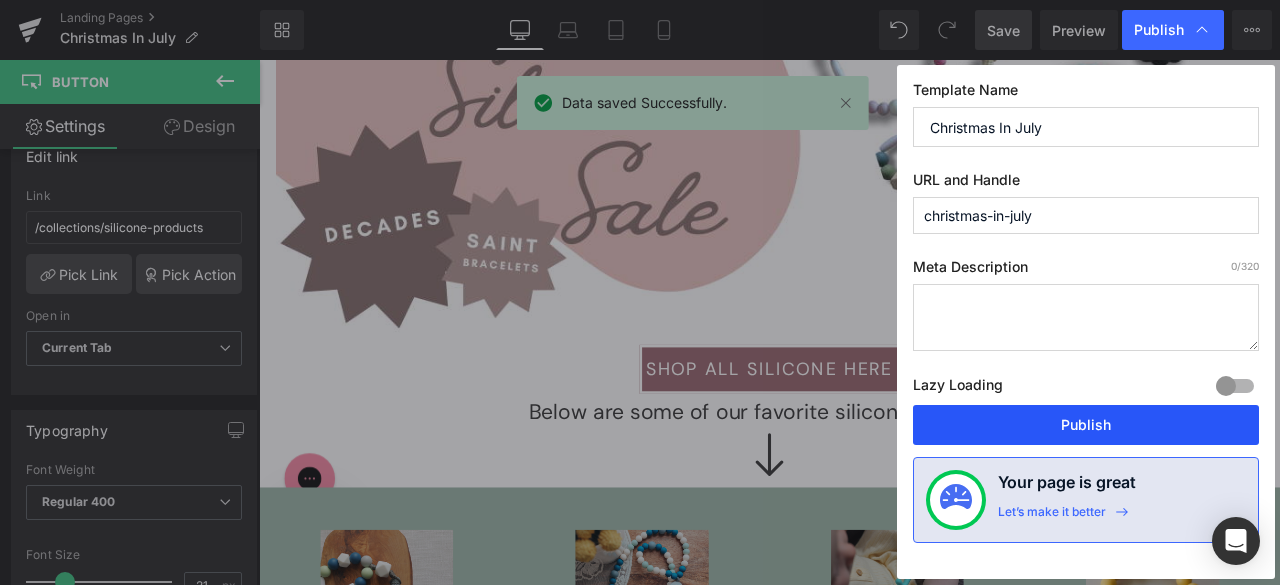 click on "Publish" at bounding box center (1086, 425) 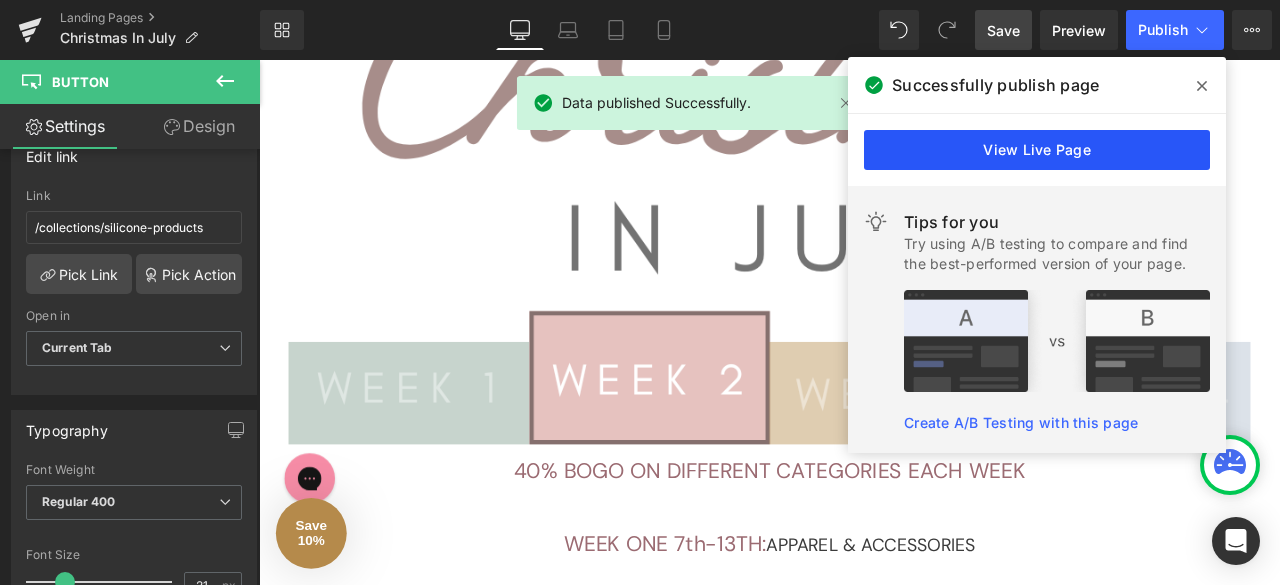 scroll, scrollTop: 584, scrollLeft: 0, axis: vertical 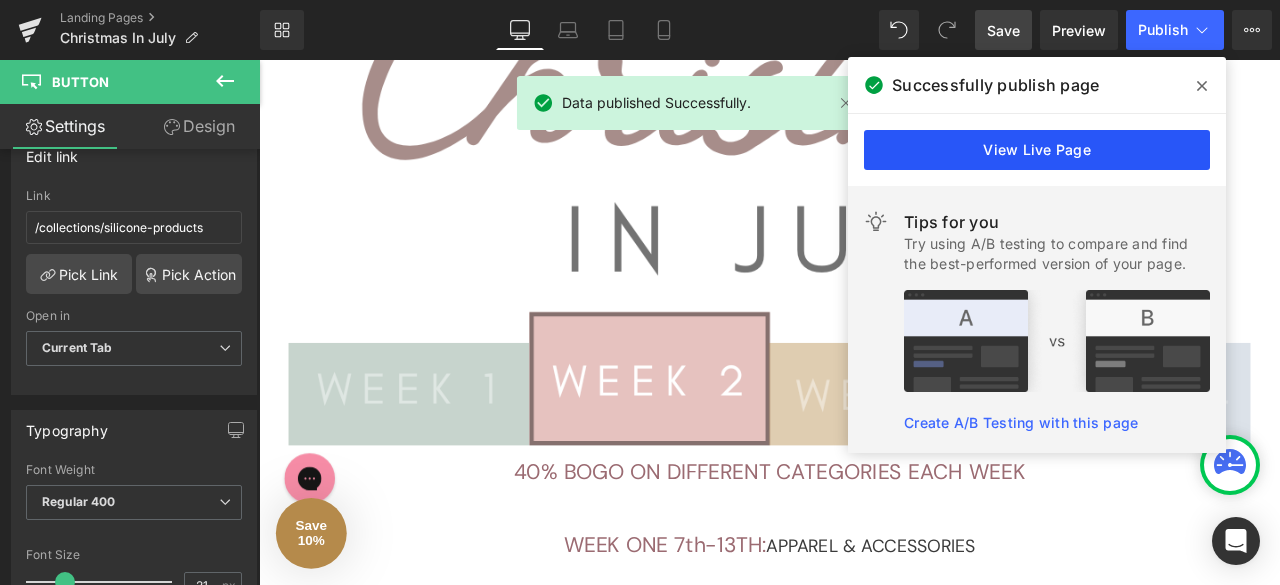 click on "View Live Page" at bounding box center (1037, 150) 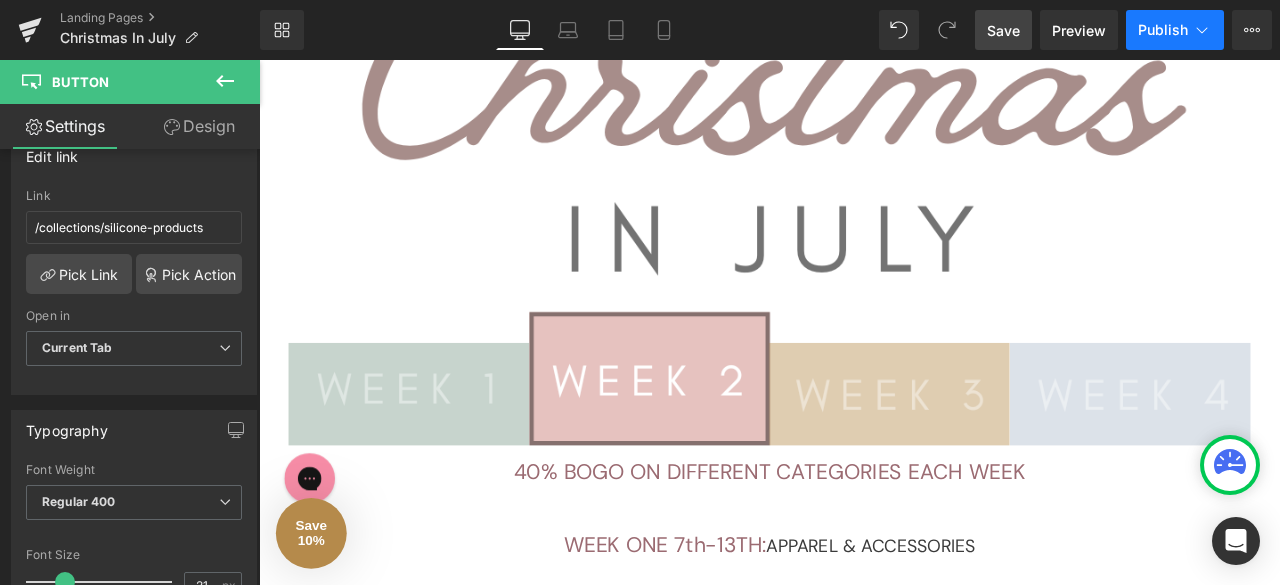 click on "Publish" at bounding box center (1163, 30) 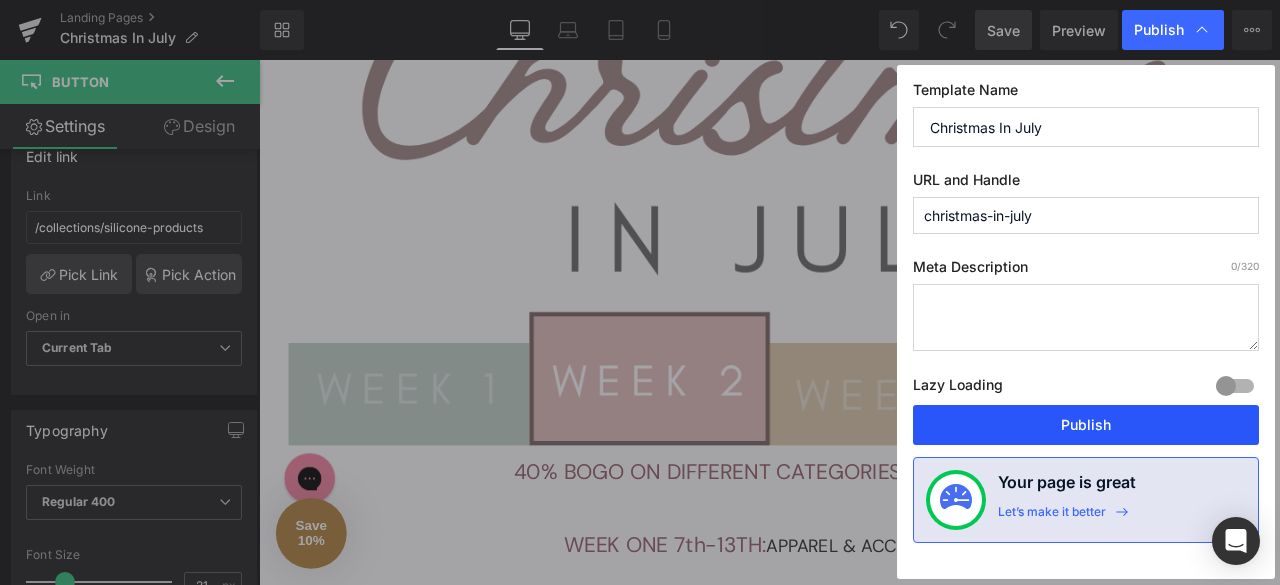 click on "Publish" at bounding box center (1086, 425) 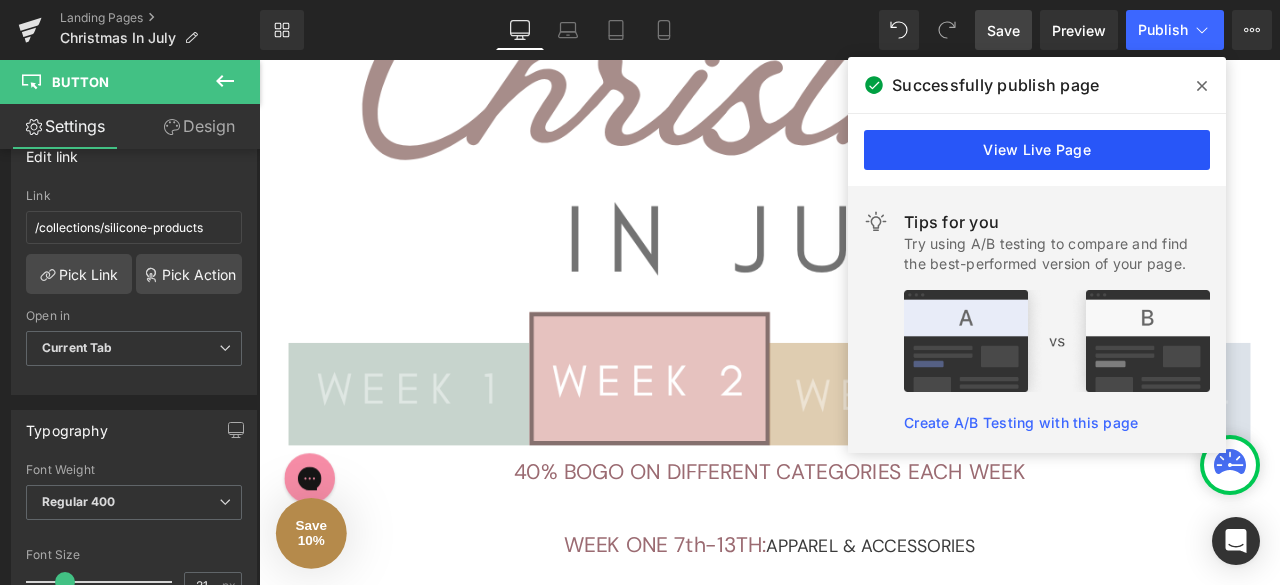 click on "View Live Page" at bounding box center [1037, 150] 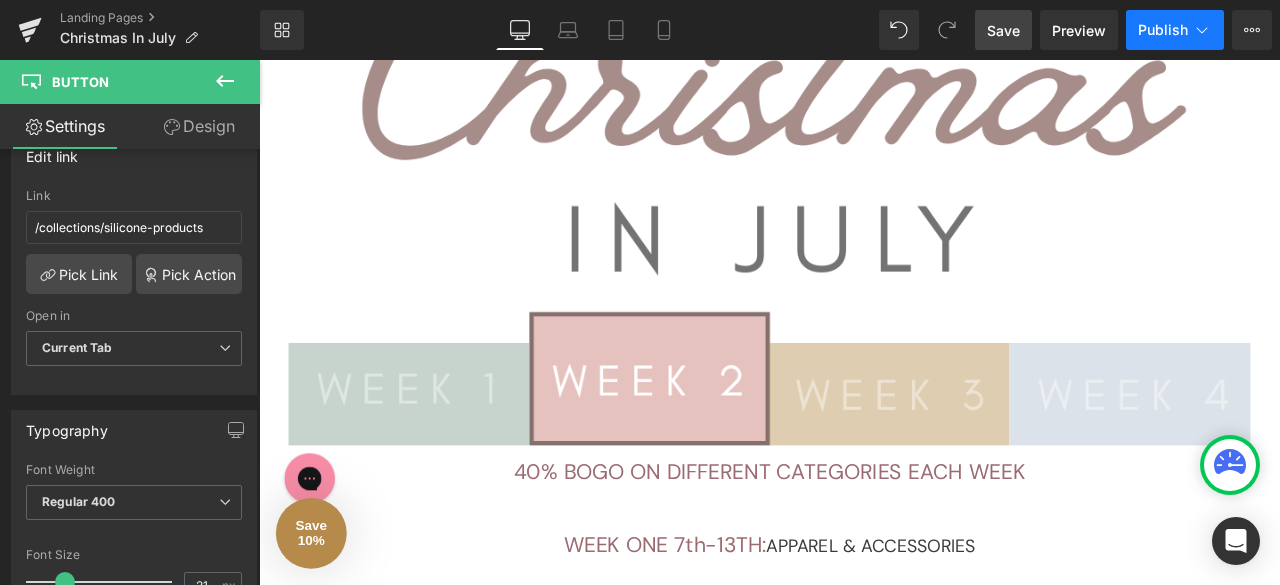 click on "Publish" at bounding box center (1163, 30) 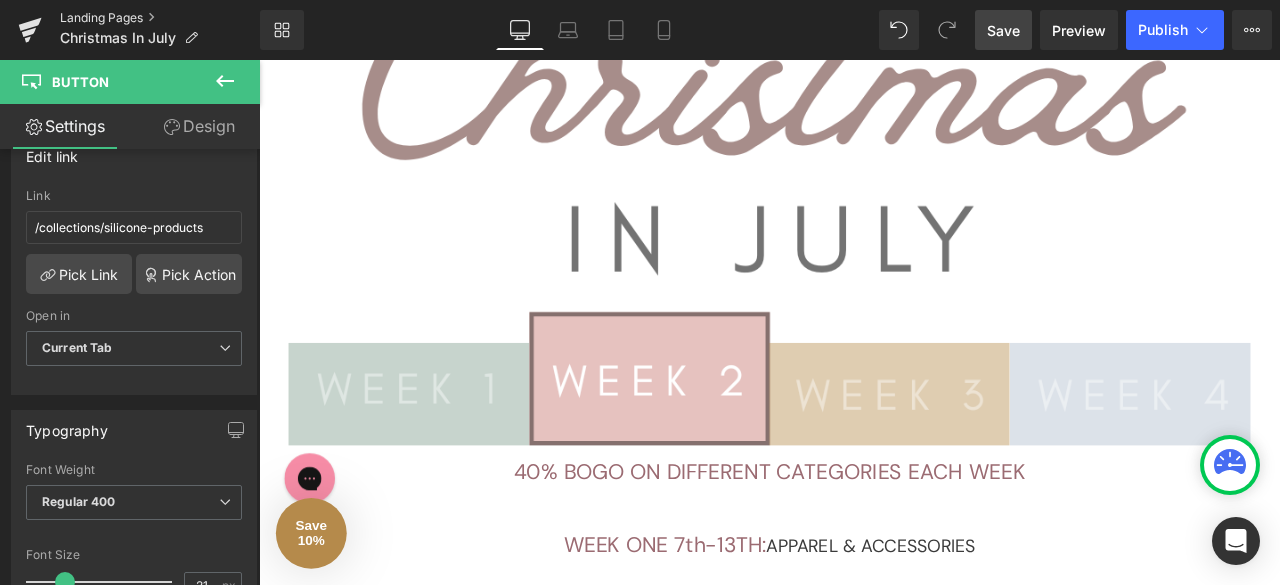 click on "Landing Pages" at bounding box center [160, 18] 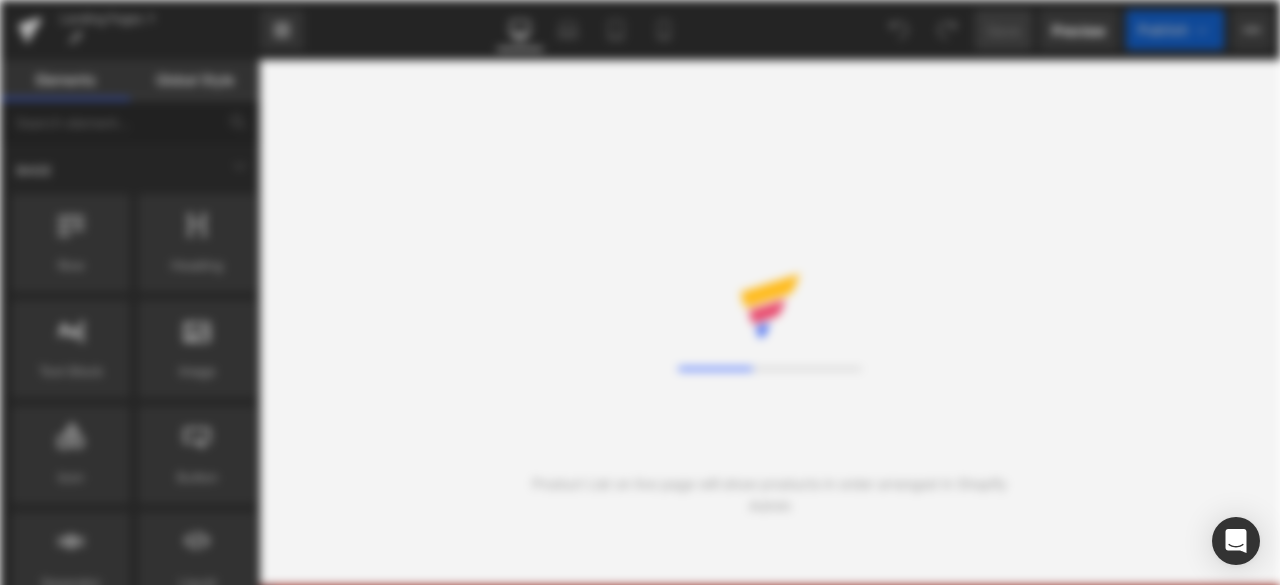 scroll, scrollTop: 0, scrollLeft: 0, axis: both 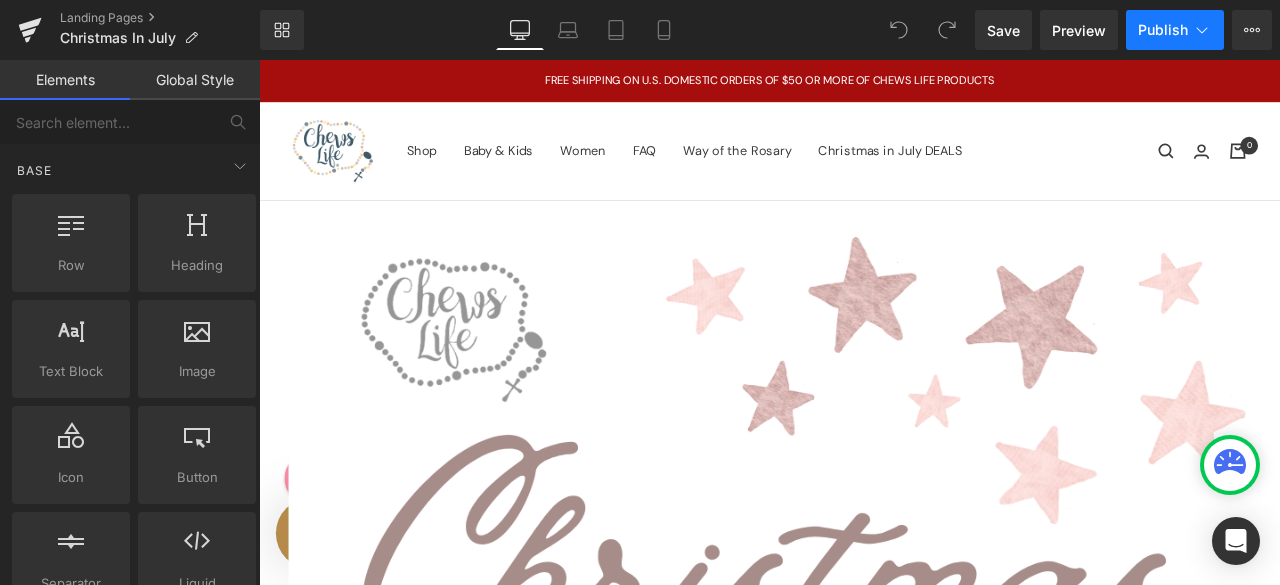 click on "Publish" at bounding box center [1163, 30] 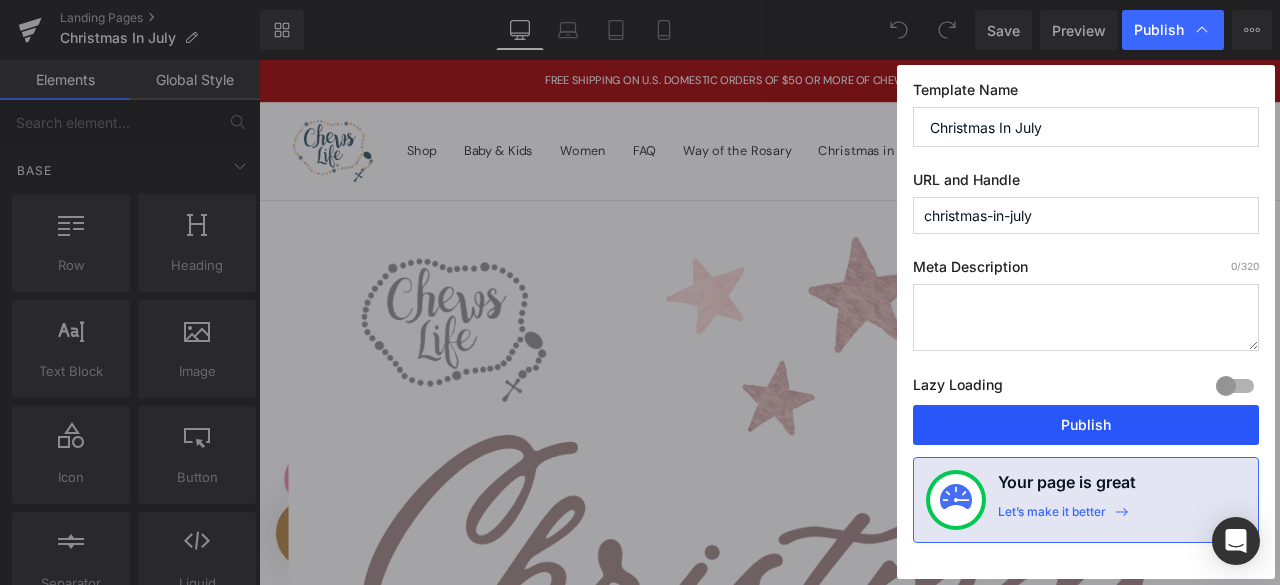 click on "Publish" at bounding box center [1086, 425] 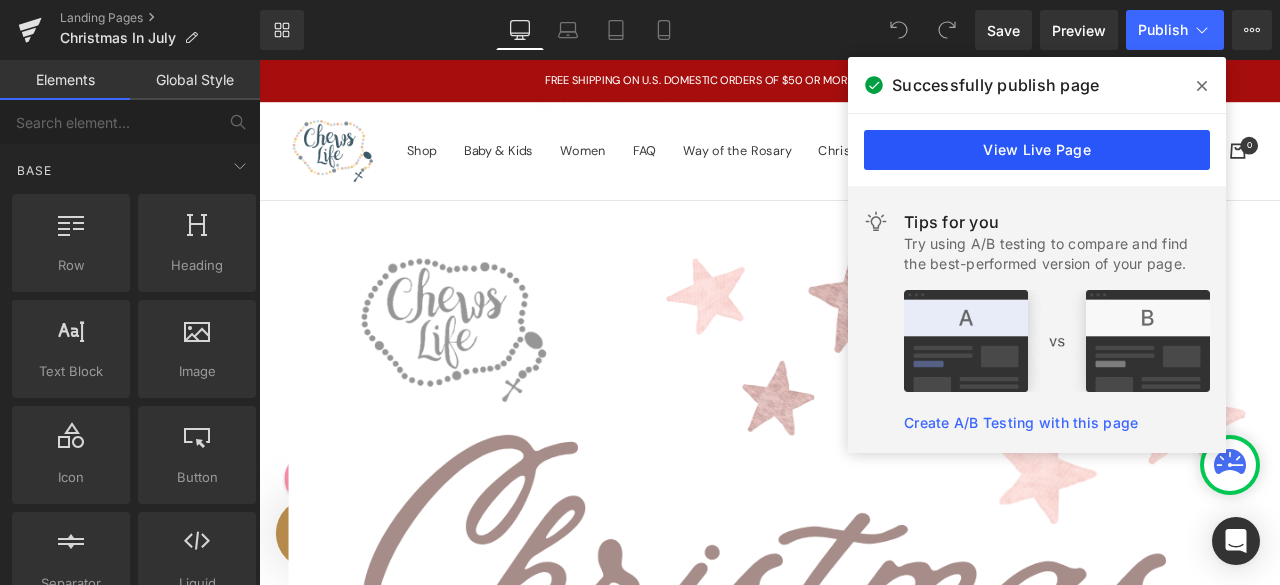 click on "View Live Page" at bounding box center (1037, 150) 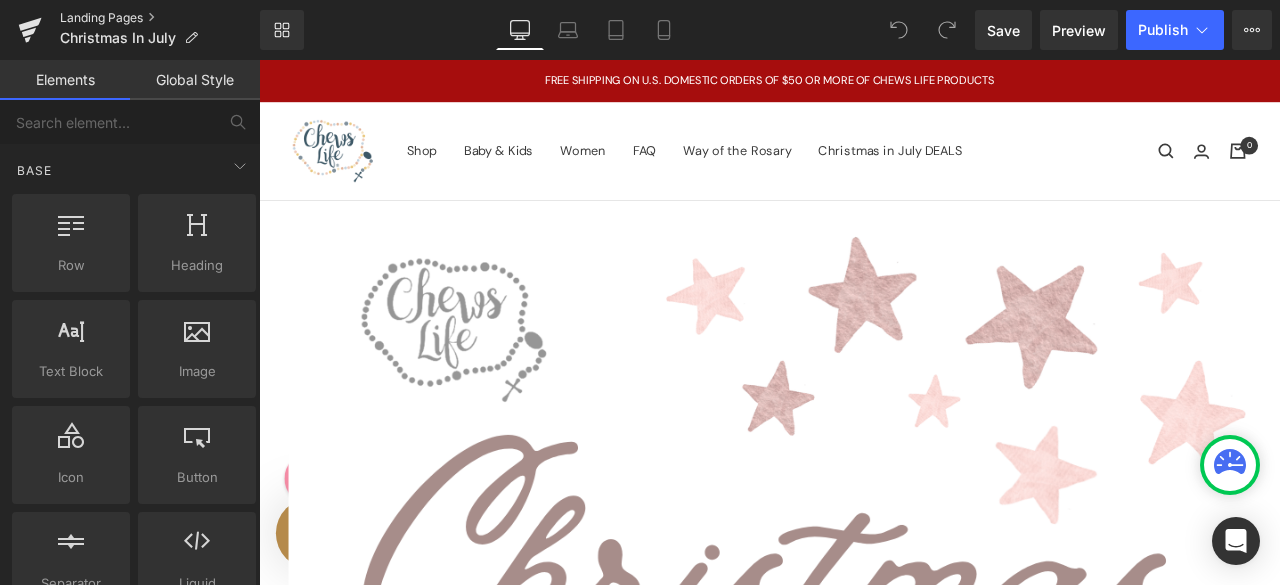 click on "Landing Pages" at bounding box center [160, 18] 